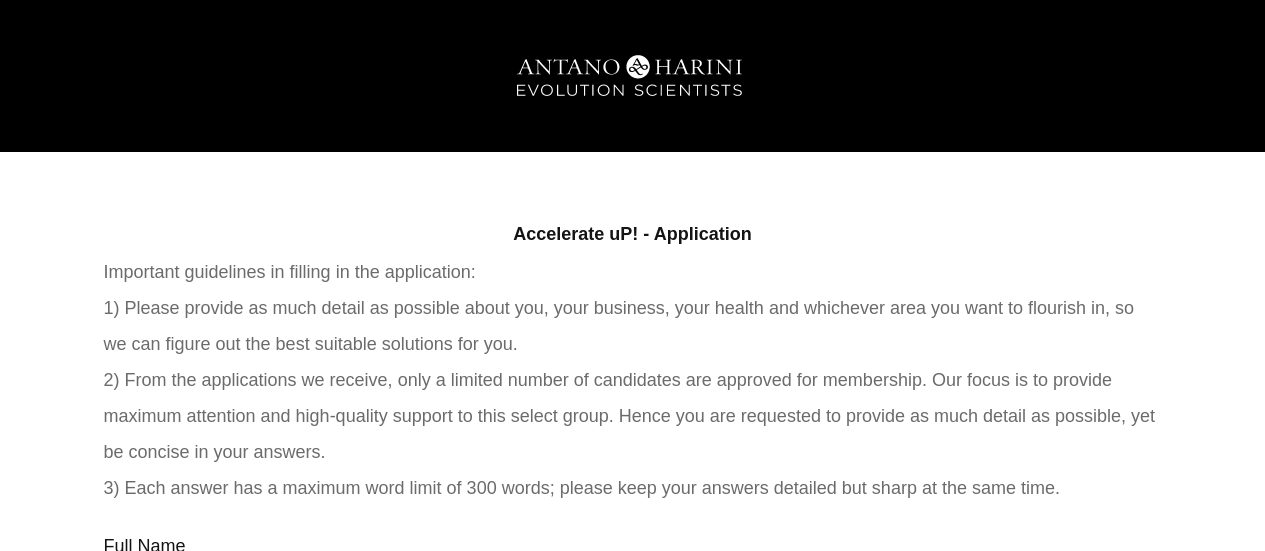 scroll, scrollTop: 0, scrollLeft: 0, axis: both 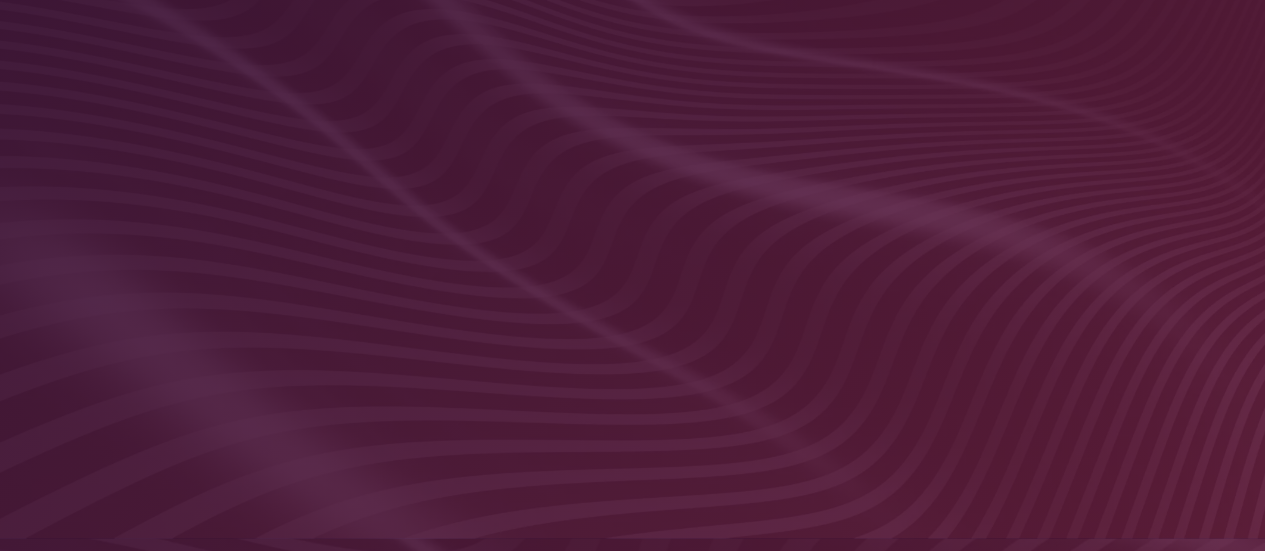 click at bounding box center [633, 179] 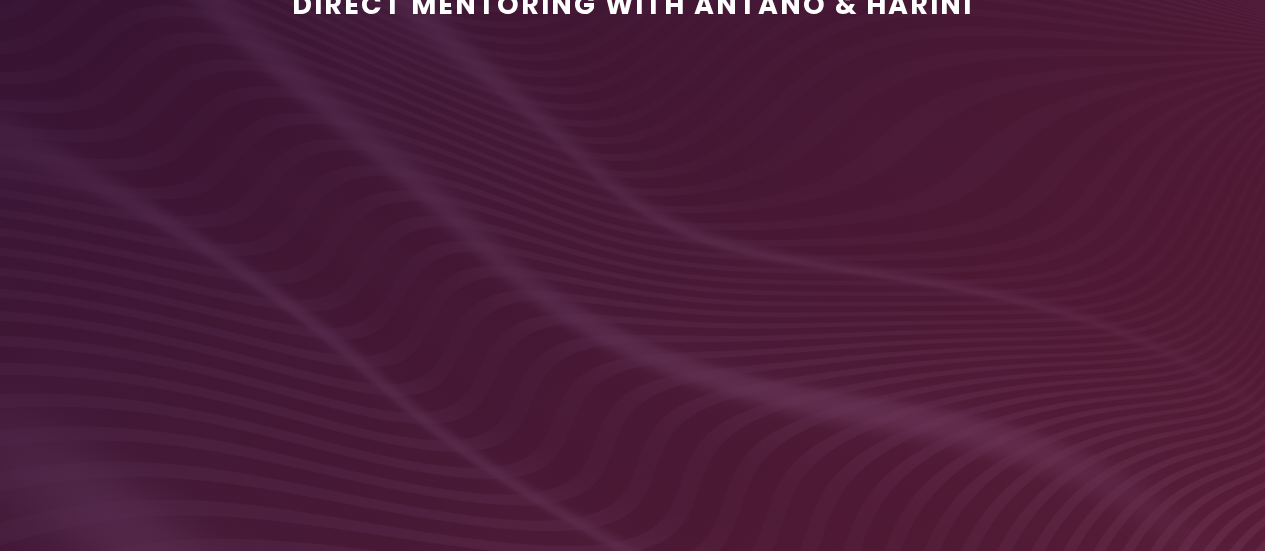 scroll, scrollTop: 271, scrollLeft: 0, axis: vertical 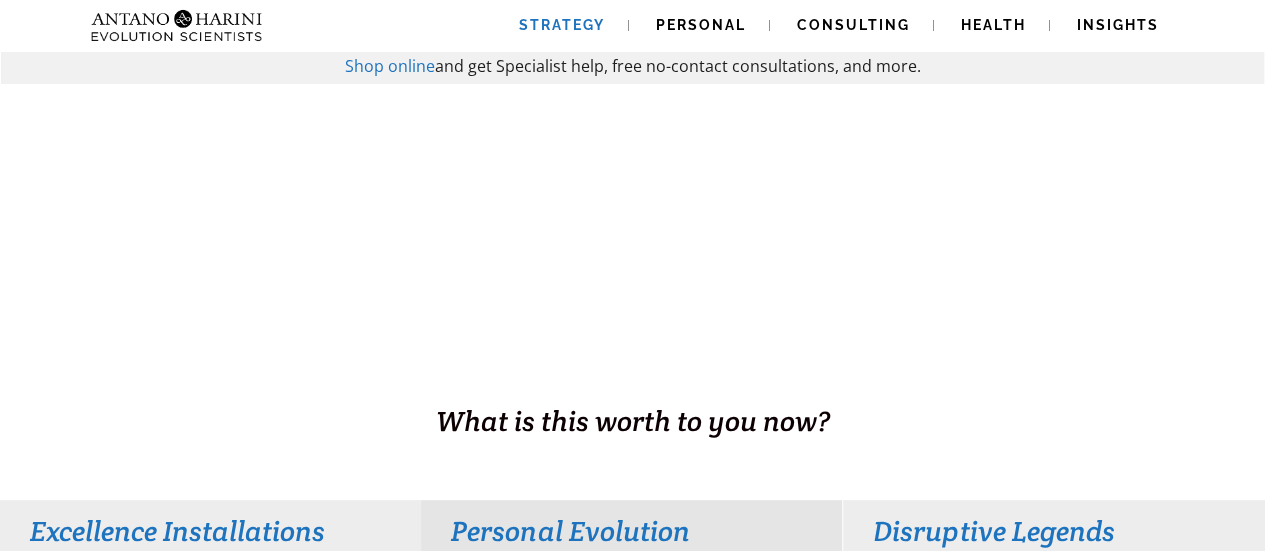 click on "Strategy" at bounding box center [562, 25] 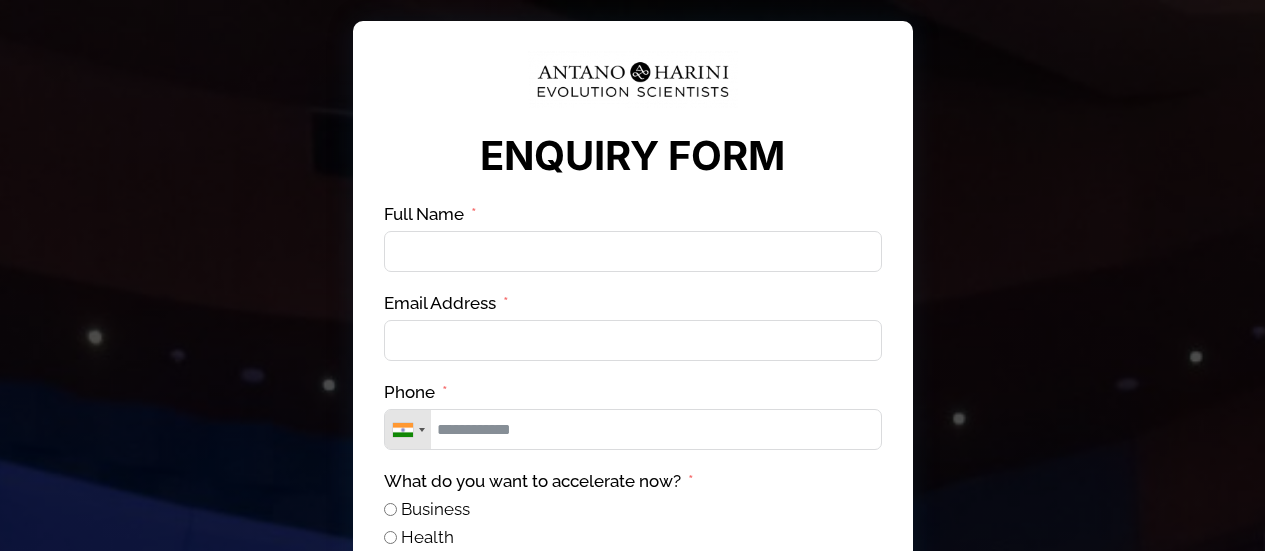 scroll, scrollTop: 0, scrollLeft: 0, axis: both 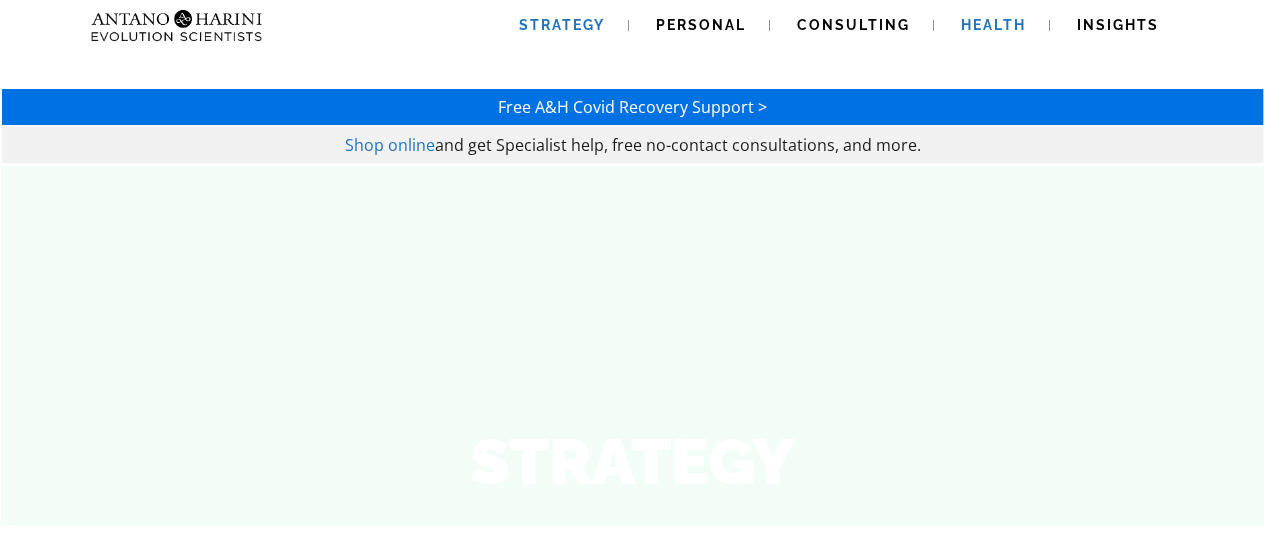 click on "Health" at bounding box center (993, 25) 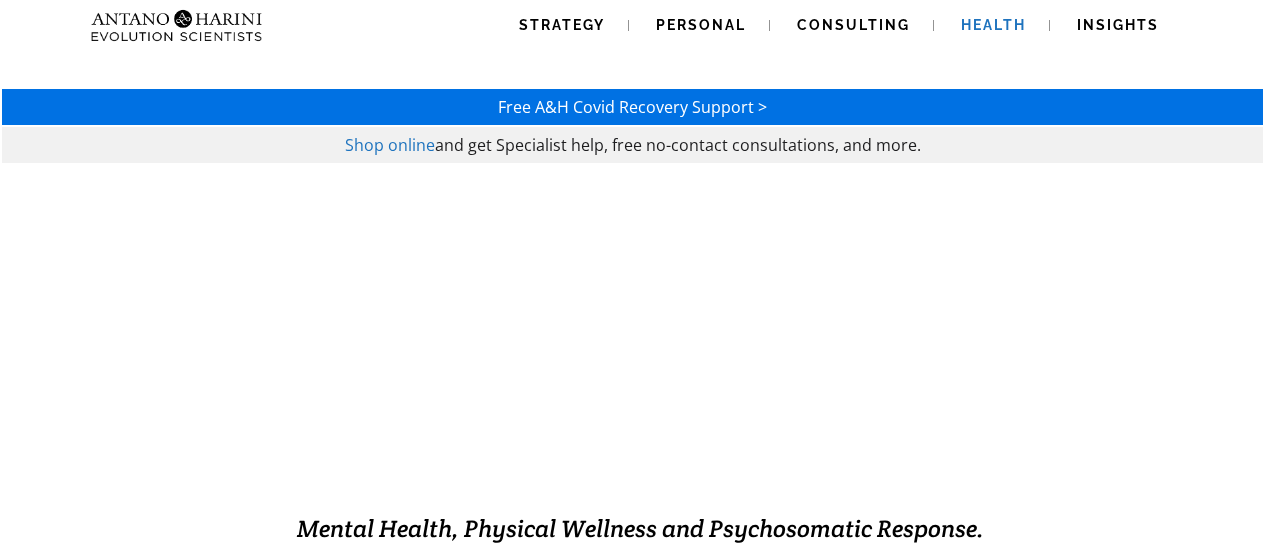 scroll, scrollTop: 0, scrollLeft: 0, axis: both 